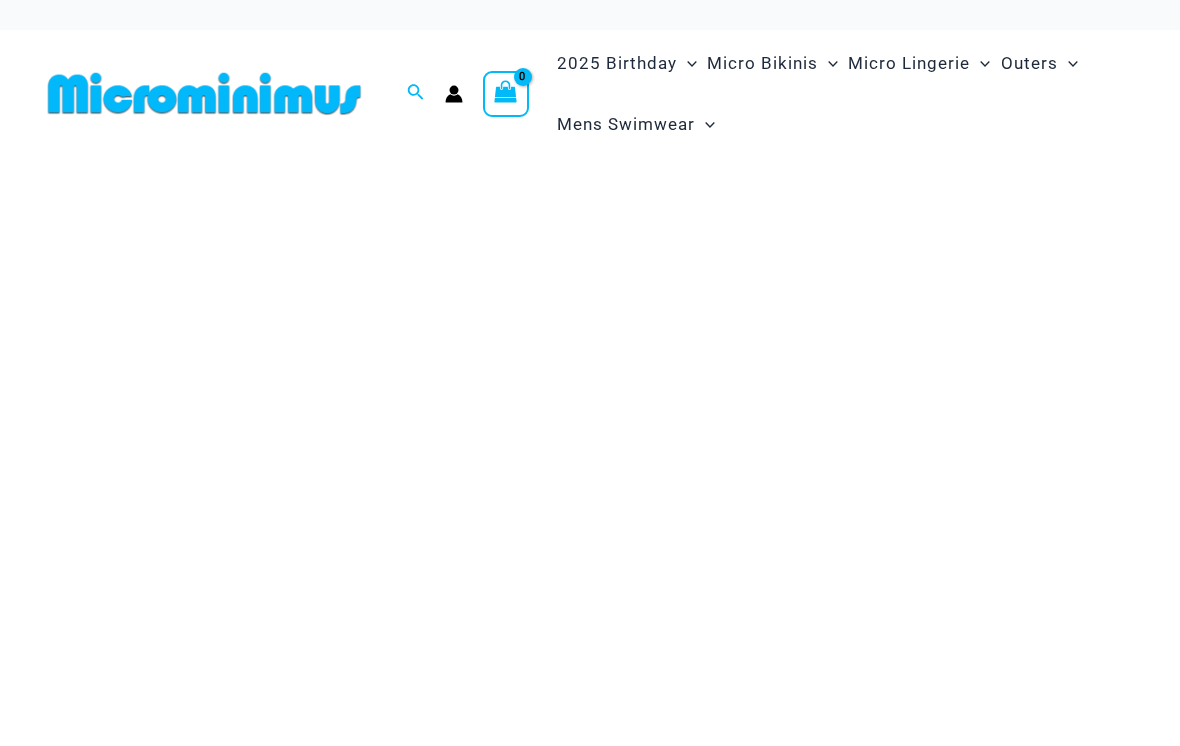 scroll, scrollTop: 0, scrollLeft: 0, axis: both 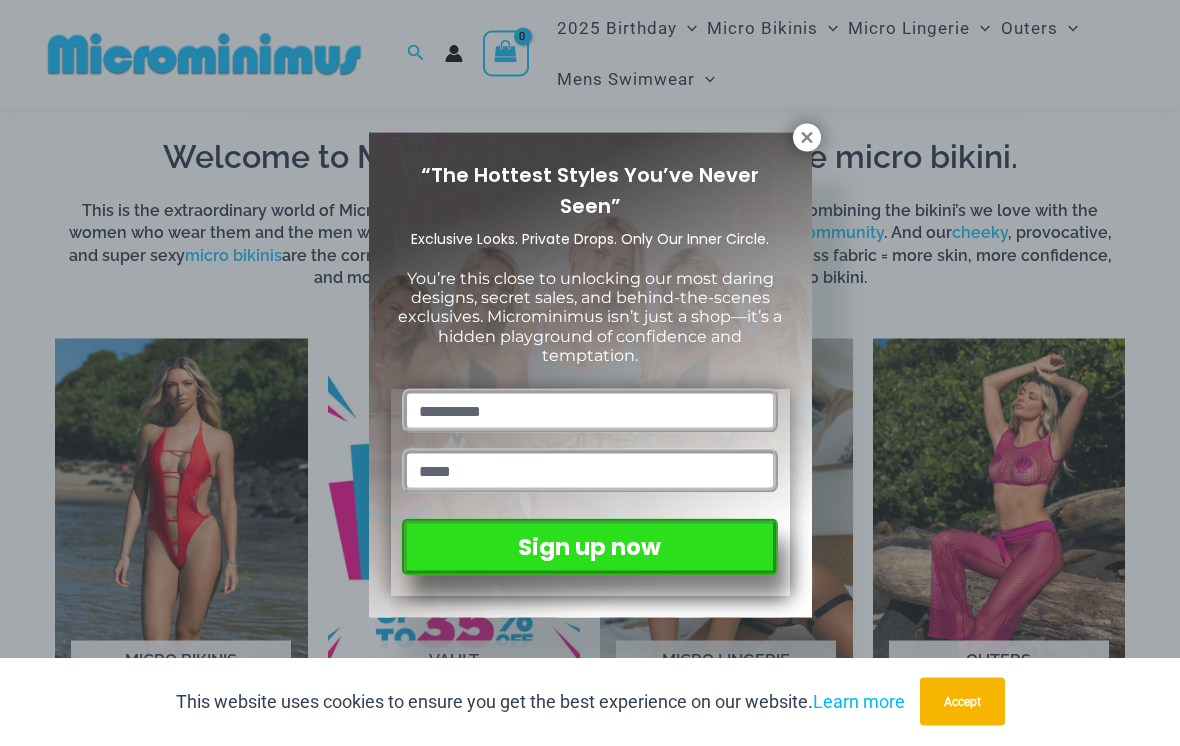 click 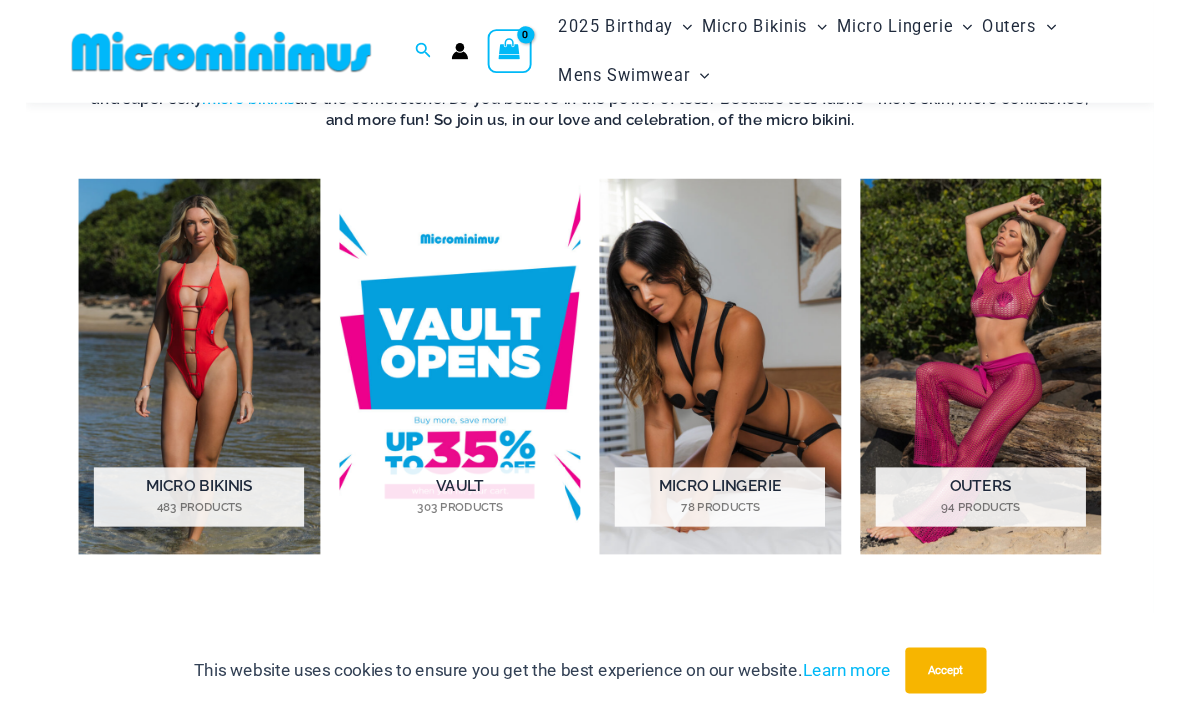 scroll, scrollTop: 1220, scrollLeft: 0, axis: vertical 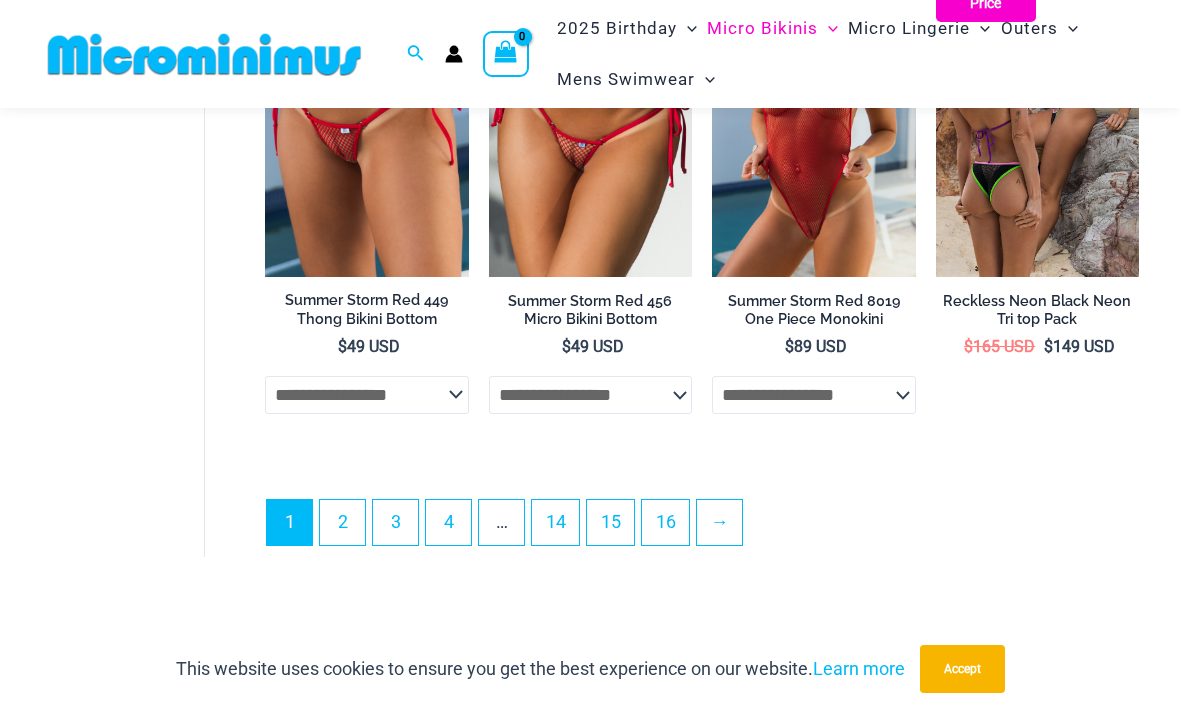 click on "2" at bounding box center (342, 522) 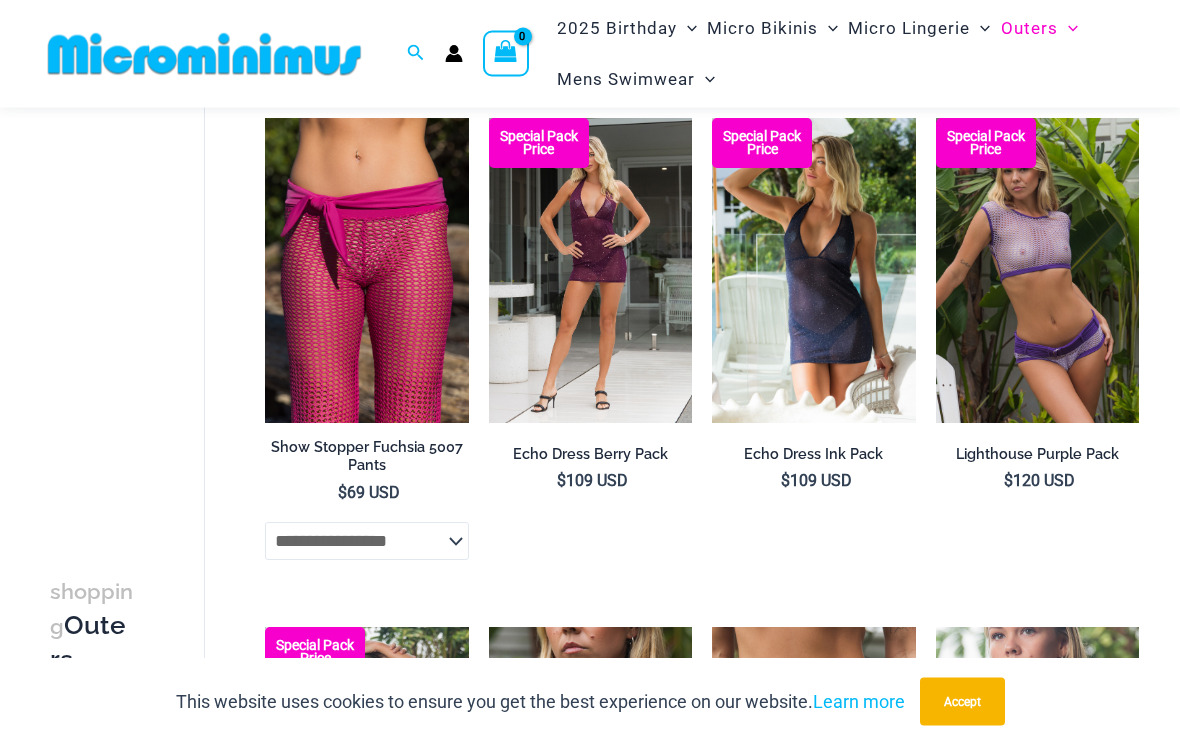 scroll, scrollTop: 1298, scrollLeft: 0, axis: vertical 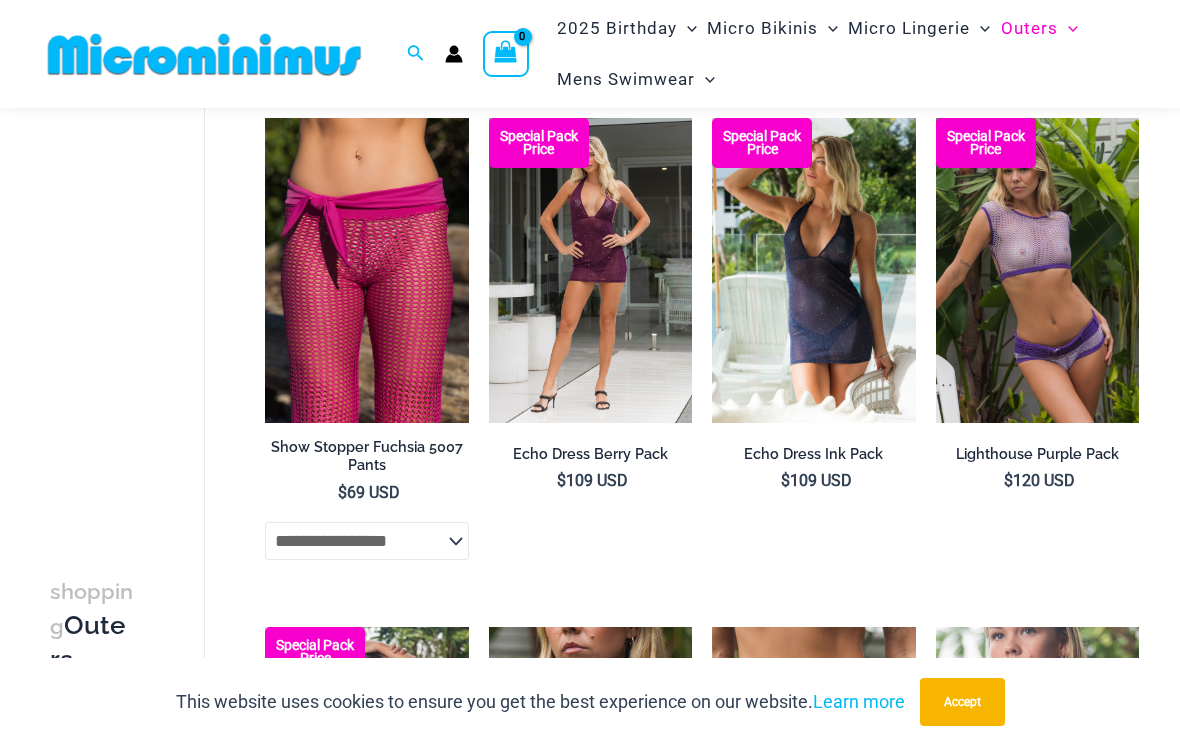 click at bounding box center (712, 118) 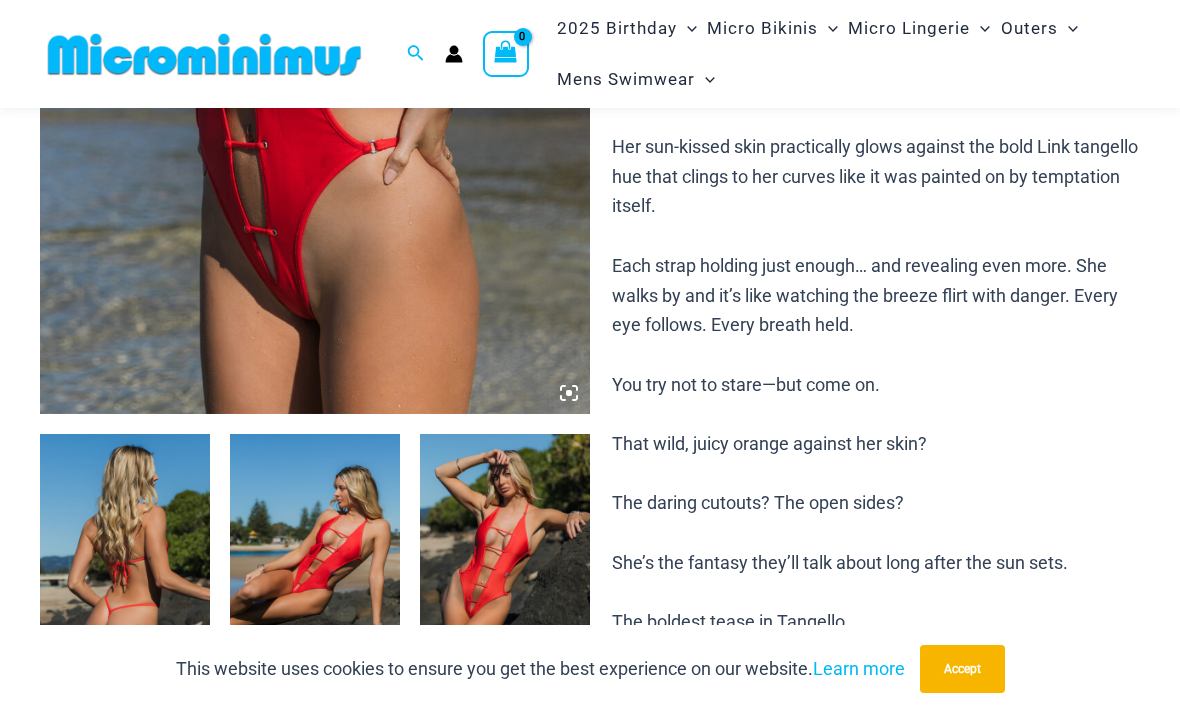 scroll, scrollTop: 575, scrollLeft: 0, axis: vertical 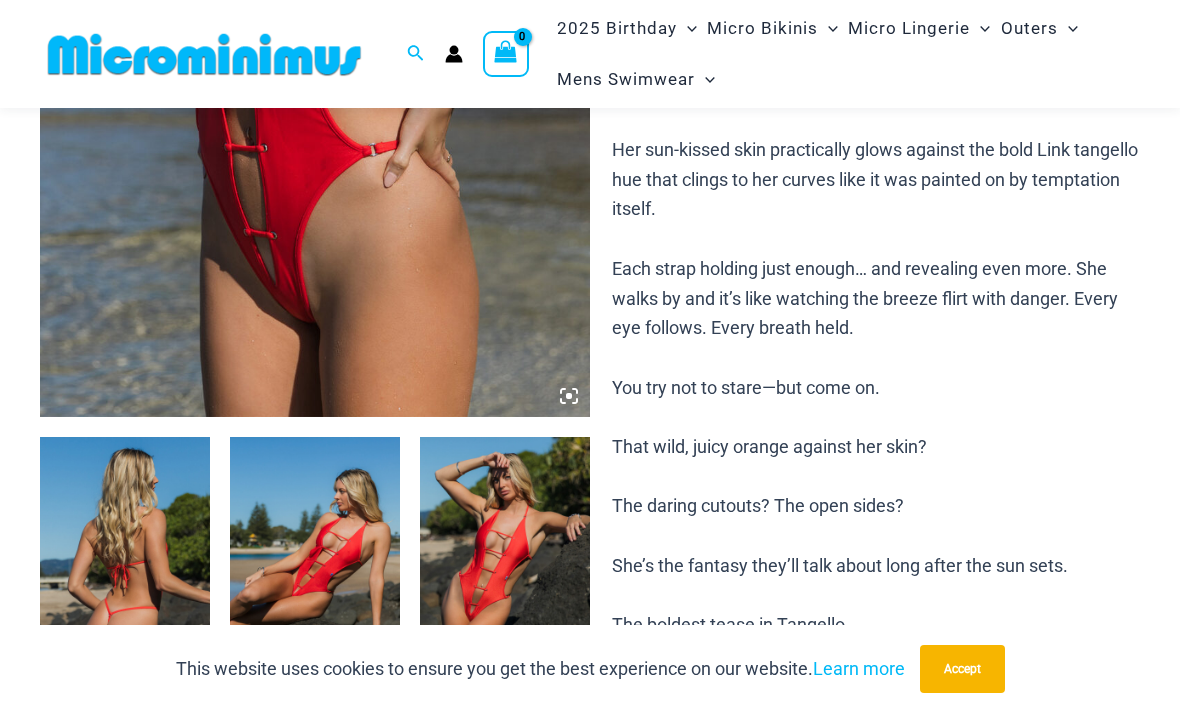 click at bounding box center (315, 4) 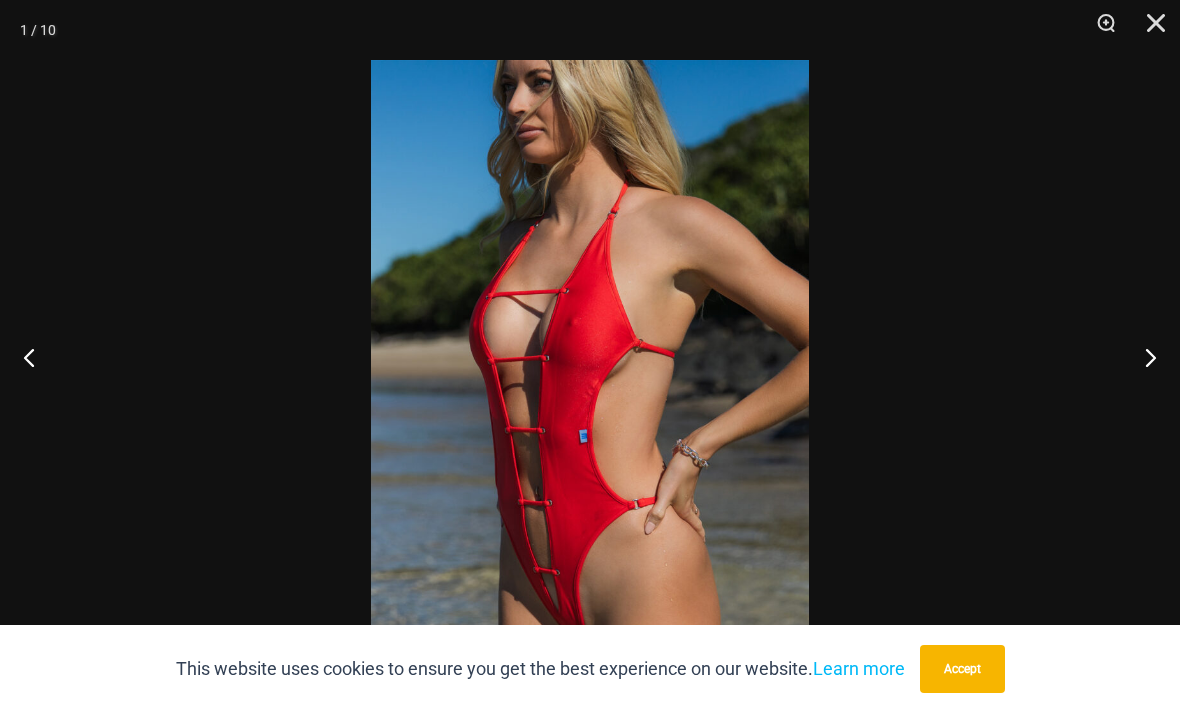 click at bounding box center (590, 356) 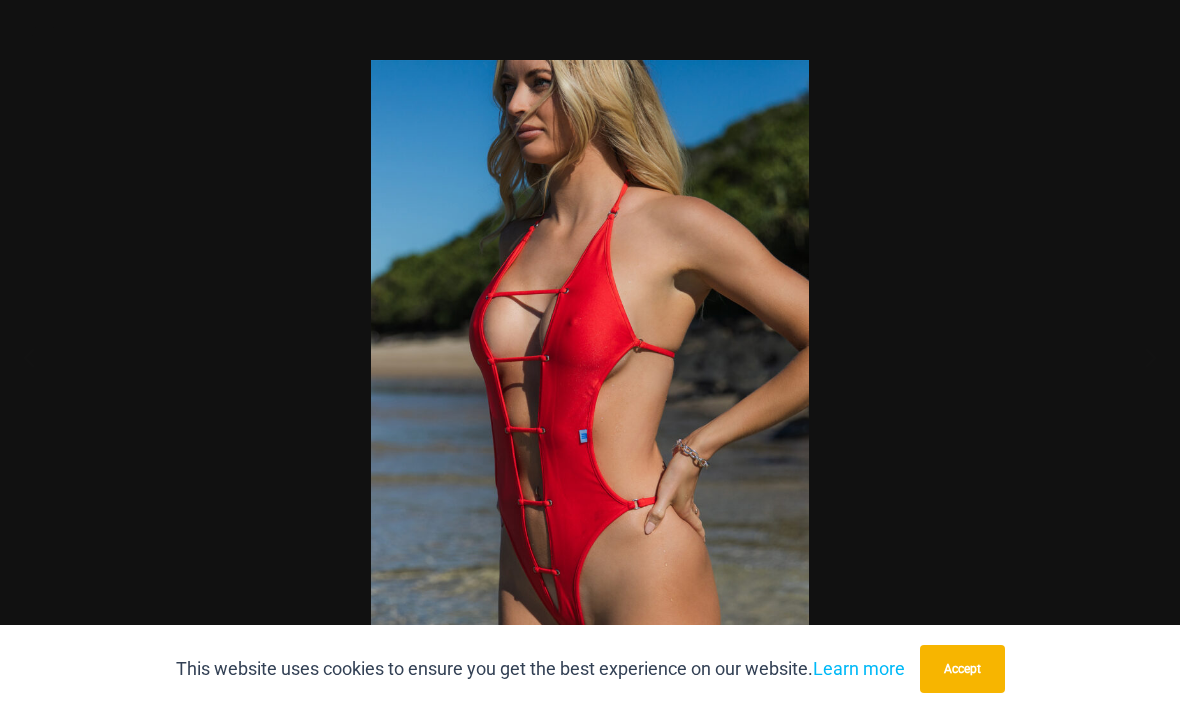 click at bounding box center (590, 356) 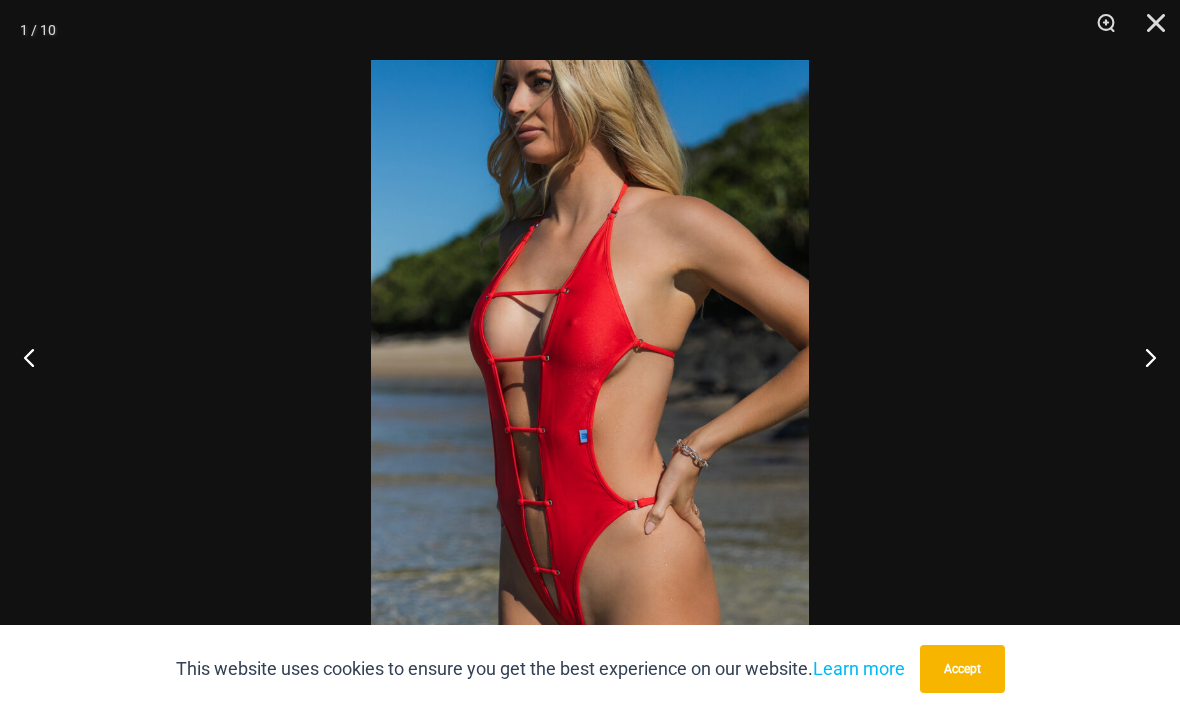 click at bounding box center (1149, 30) 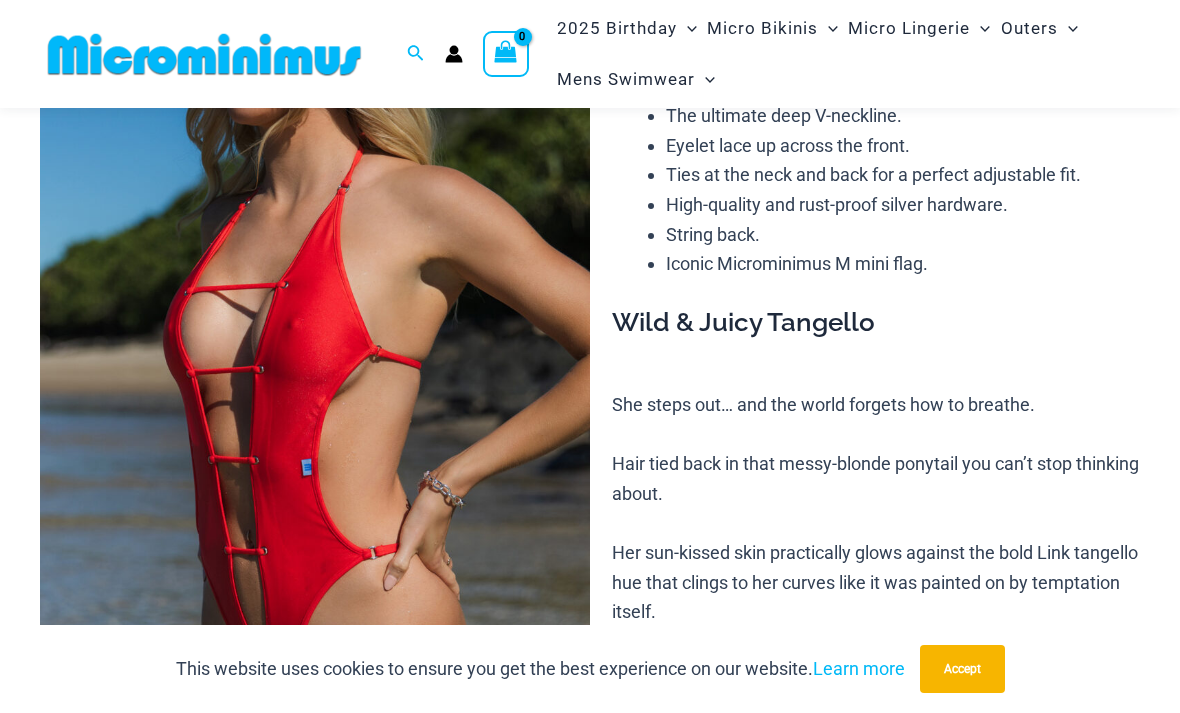 scroll, scrollTop: 0, scrollLeft: 0, axis: both 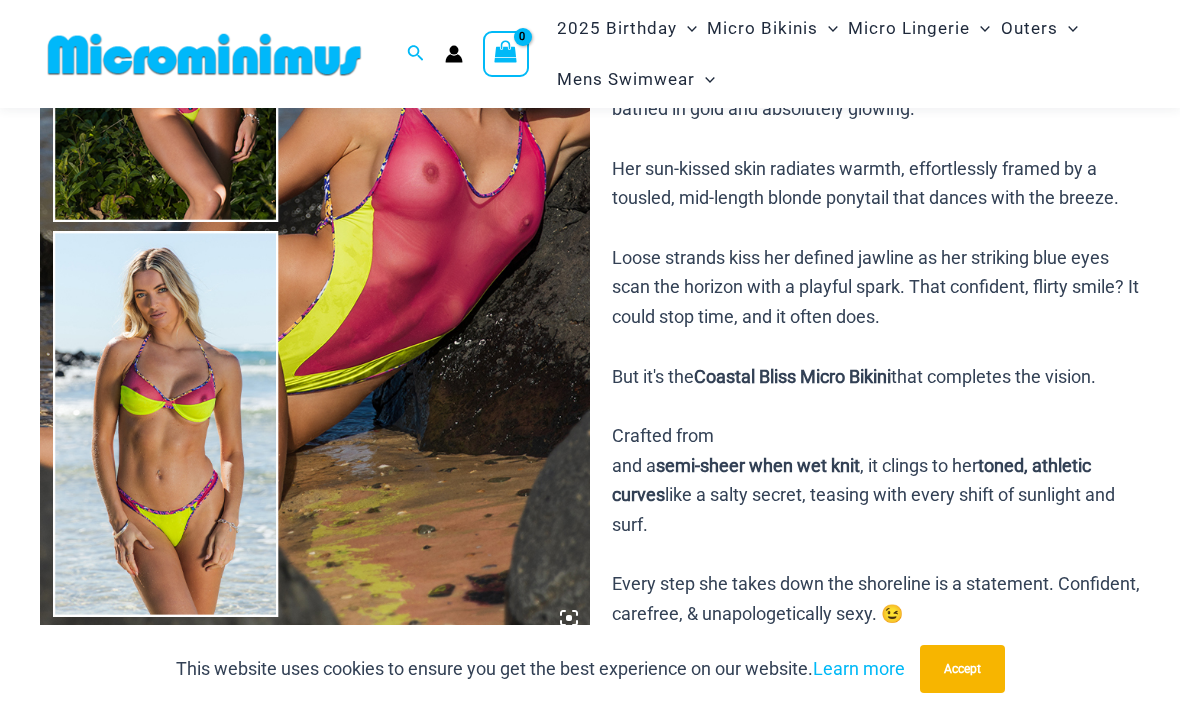 click at bounding box center (315, 226) 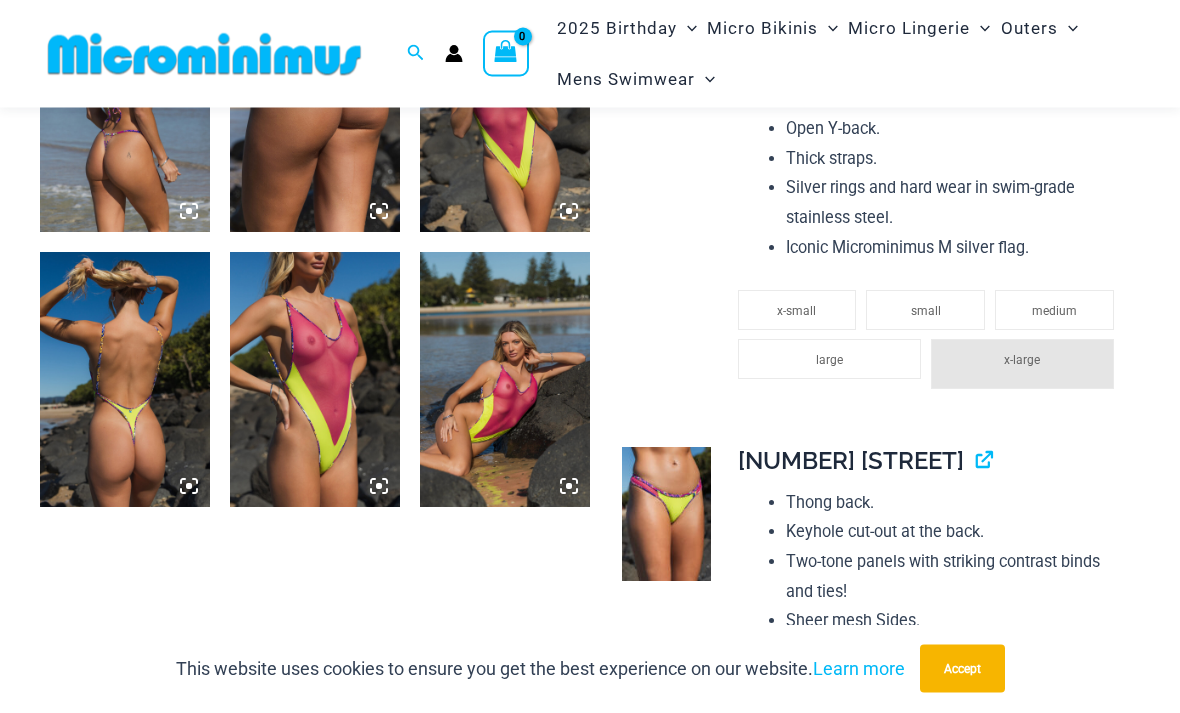 click at bounding box center (315, 380) 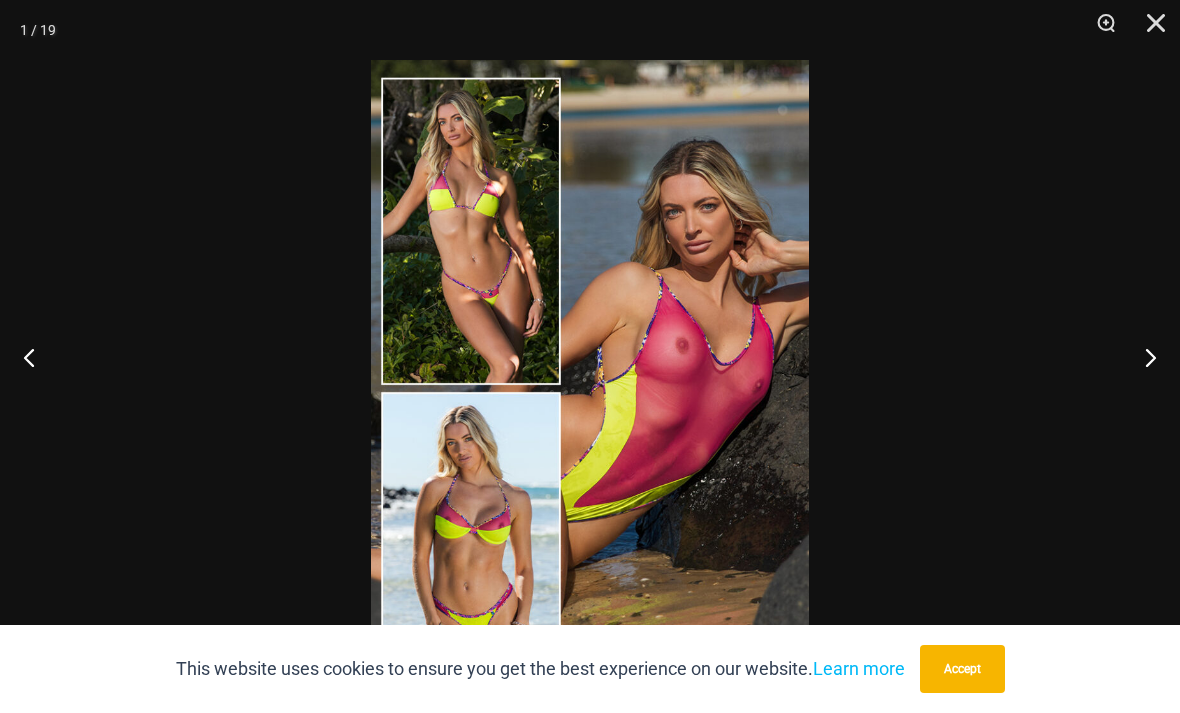 click at bounding box center [590, 356] 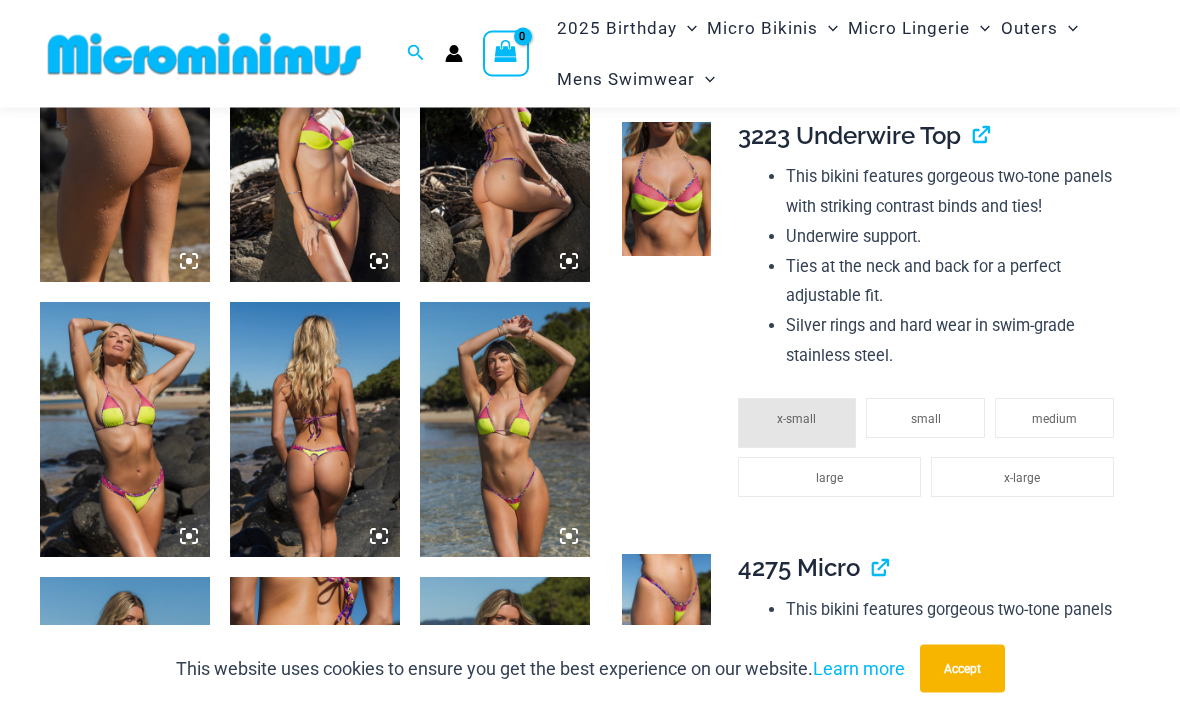 scroll, scrollTop: 1473, scrollLeft: 0, axis: vertical 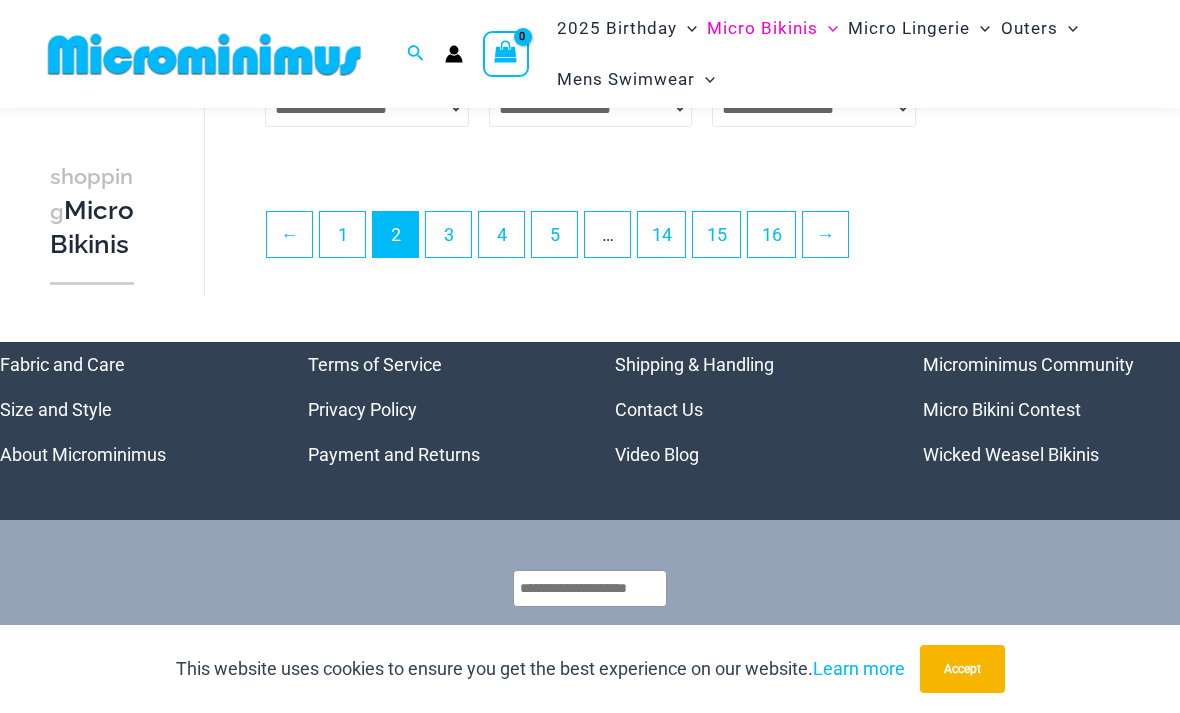 click on "3" at bounding box center [448, 234] 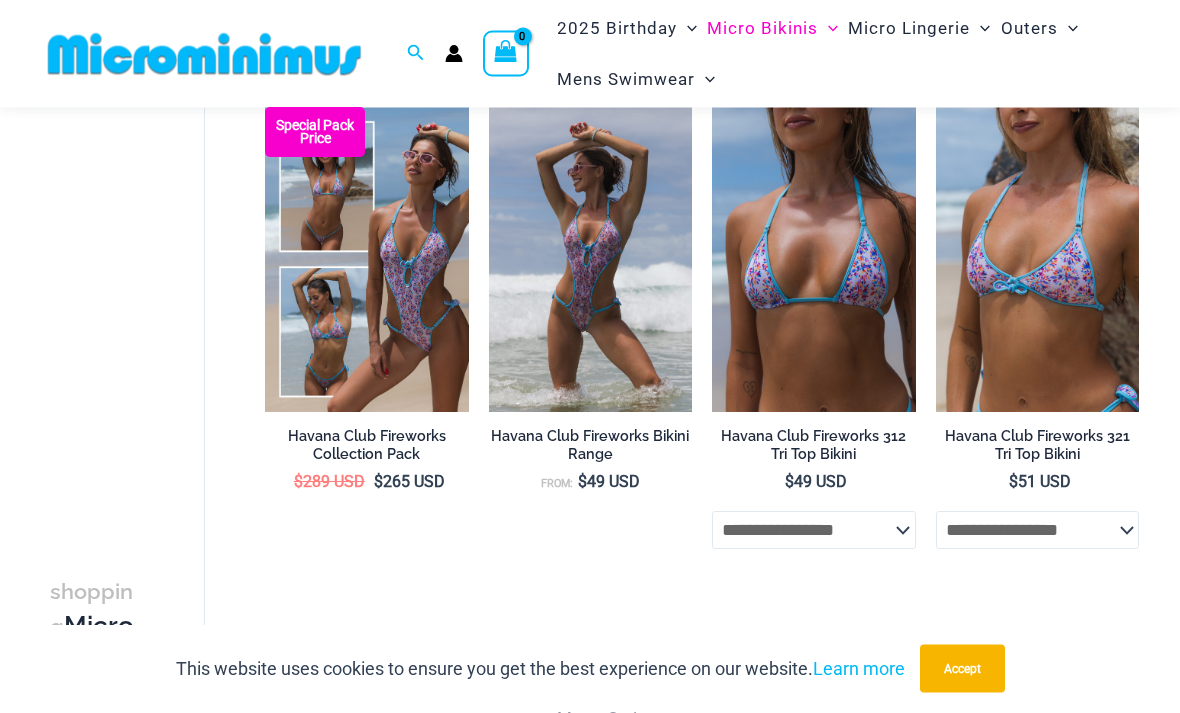 scroll, scrollTop: 3817, scrollLeft: 0, axis: vertical 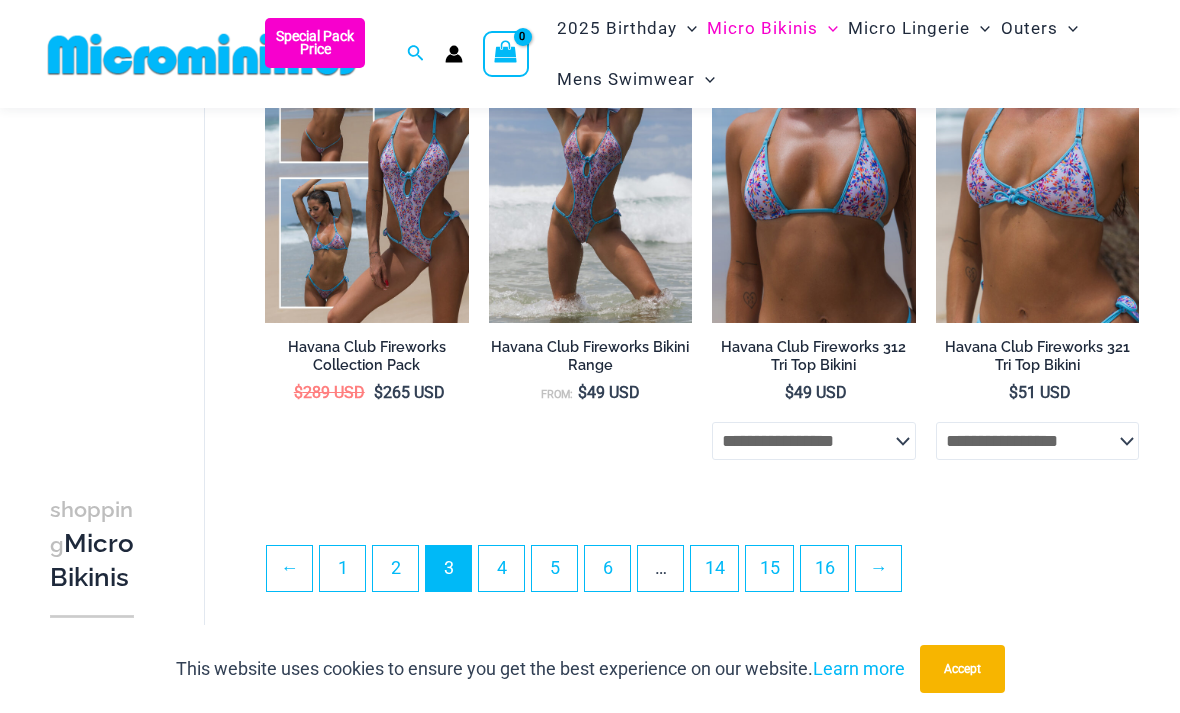 click on "4" at bounding box center (501, 568) 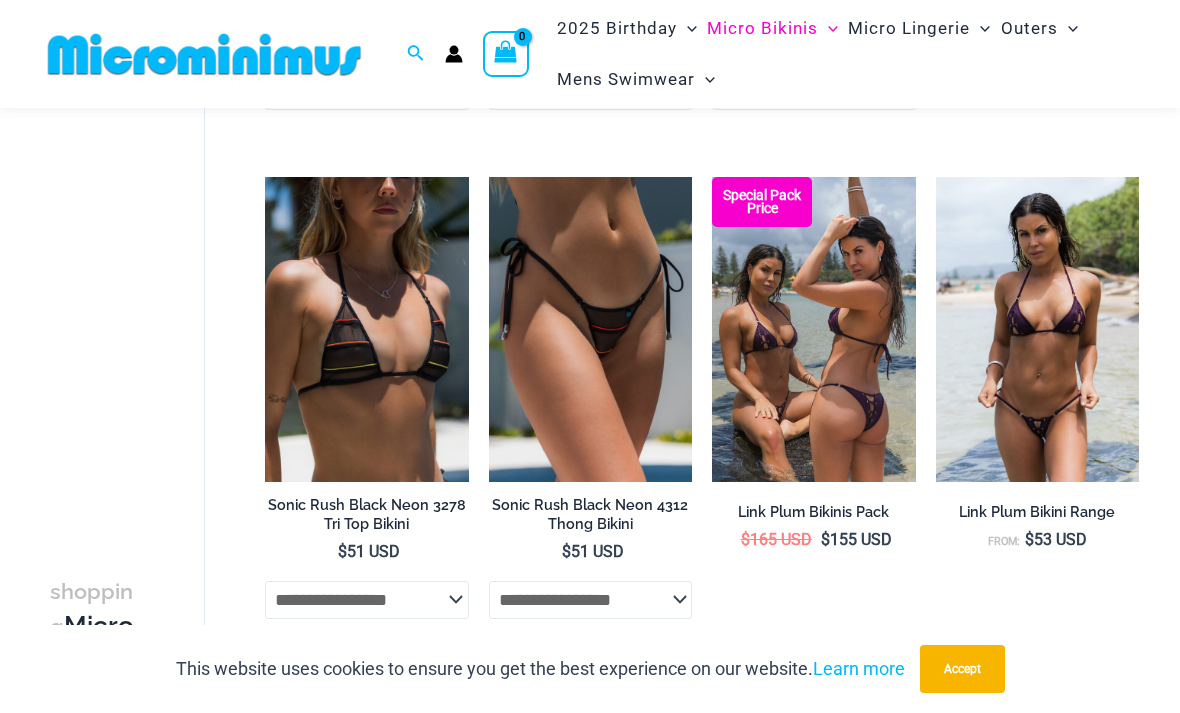 scroll, scrollTop: 1613, scrollLeft: 0, axis: vertical 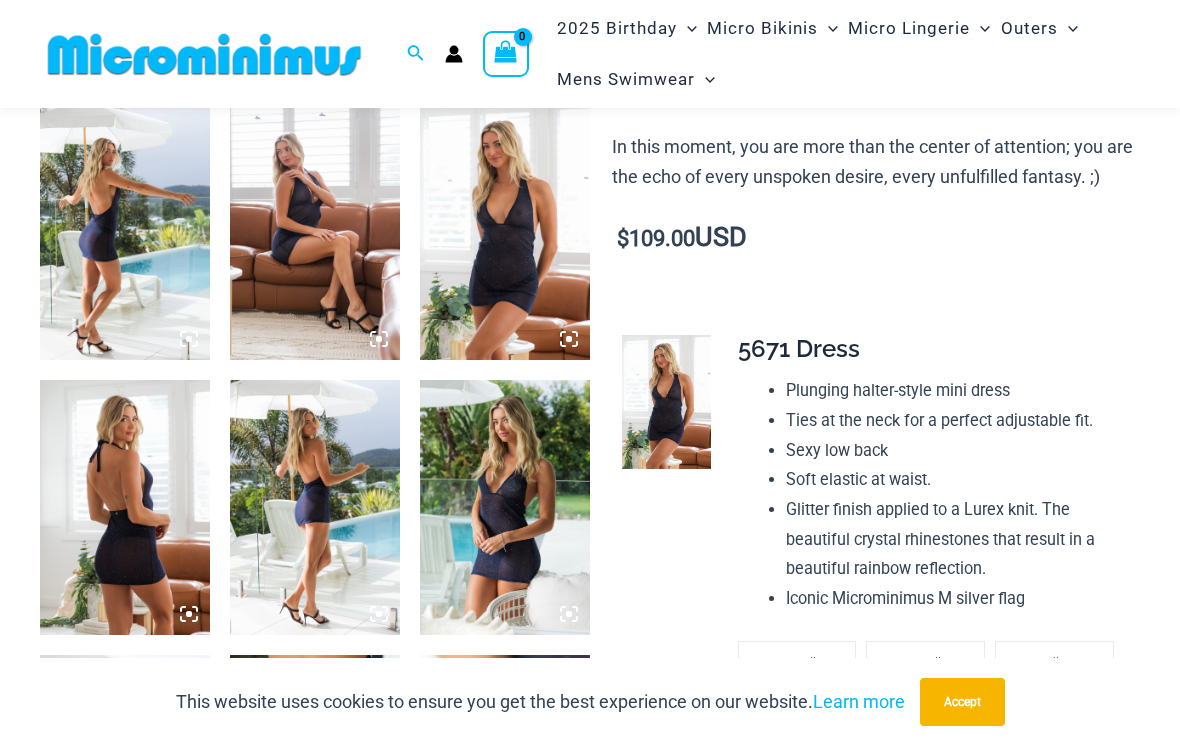 click at bounding box center (315, 232) 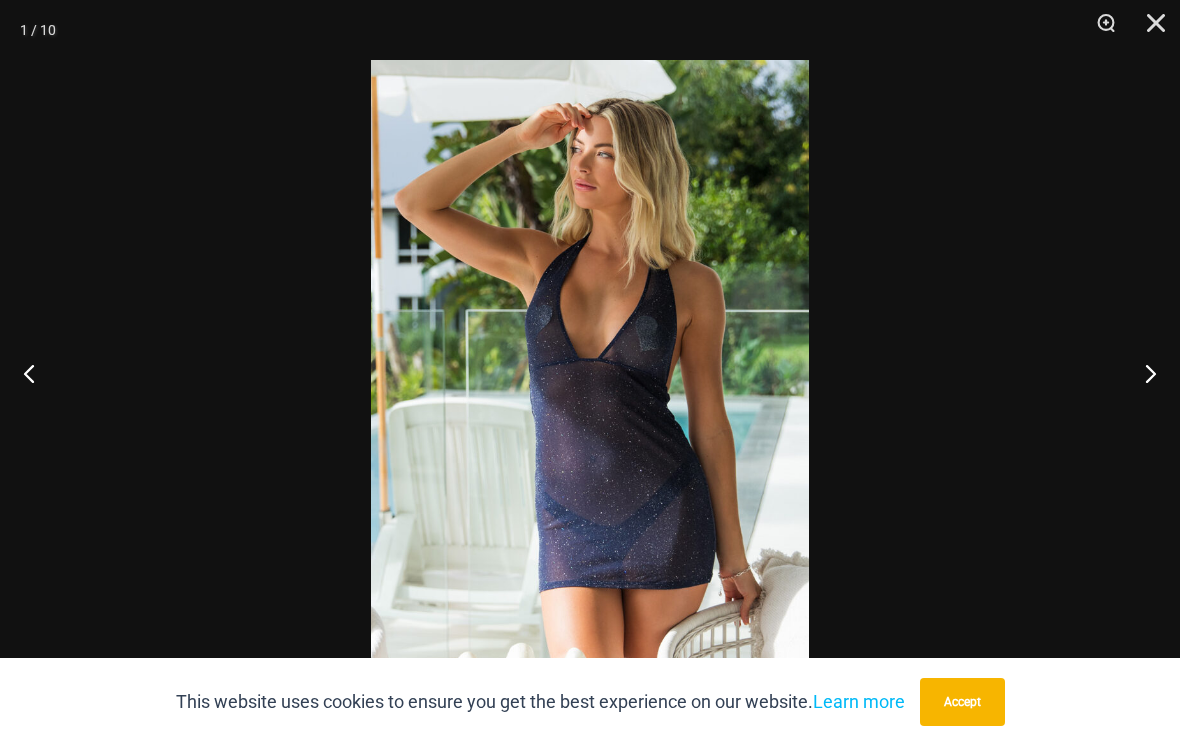 click at bounding box center (590, 373) 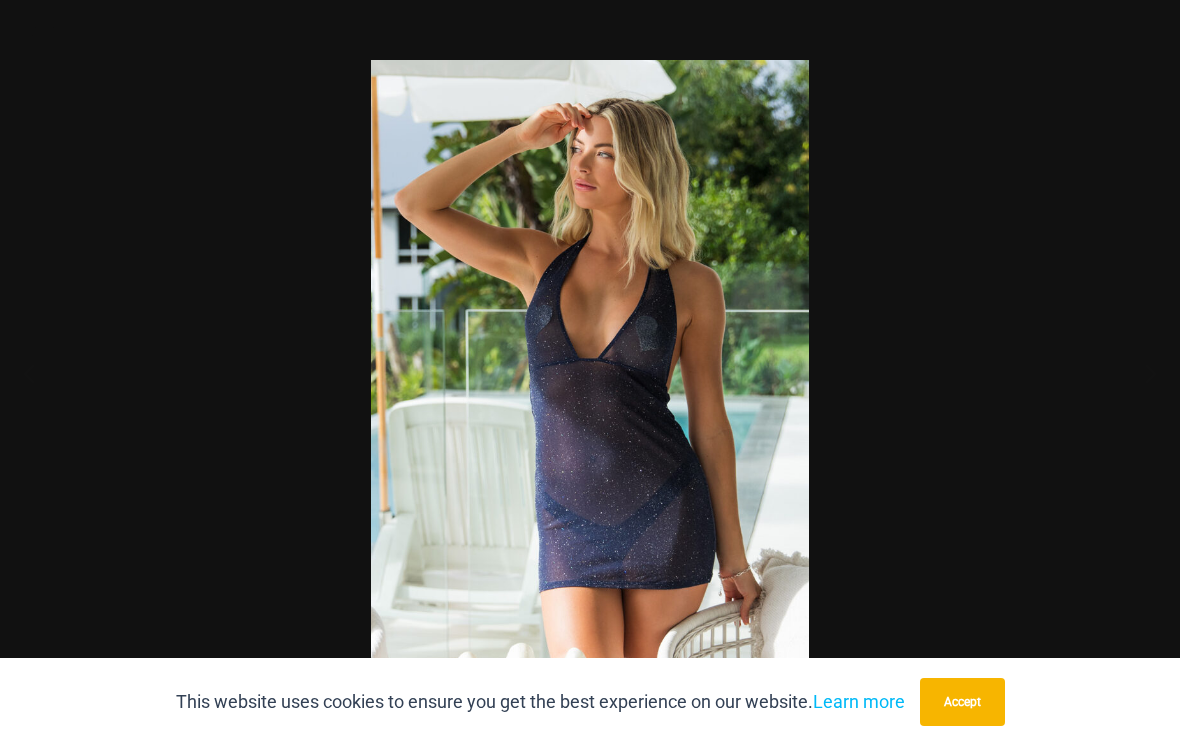 click at bounding box center [590, 373] 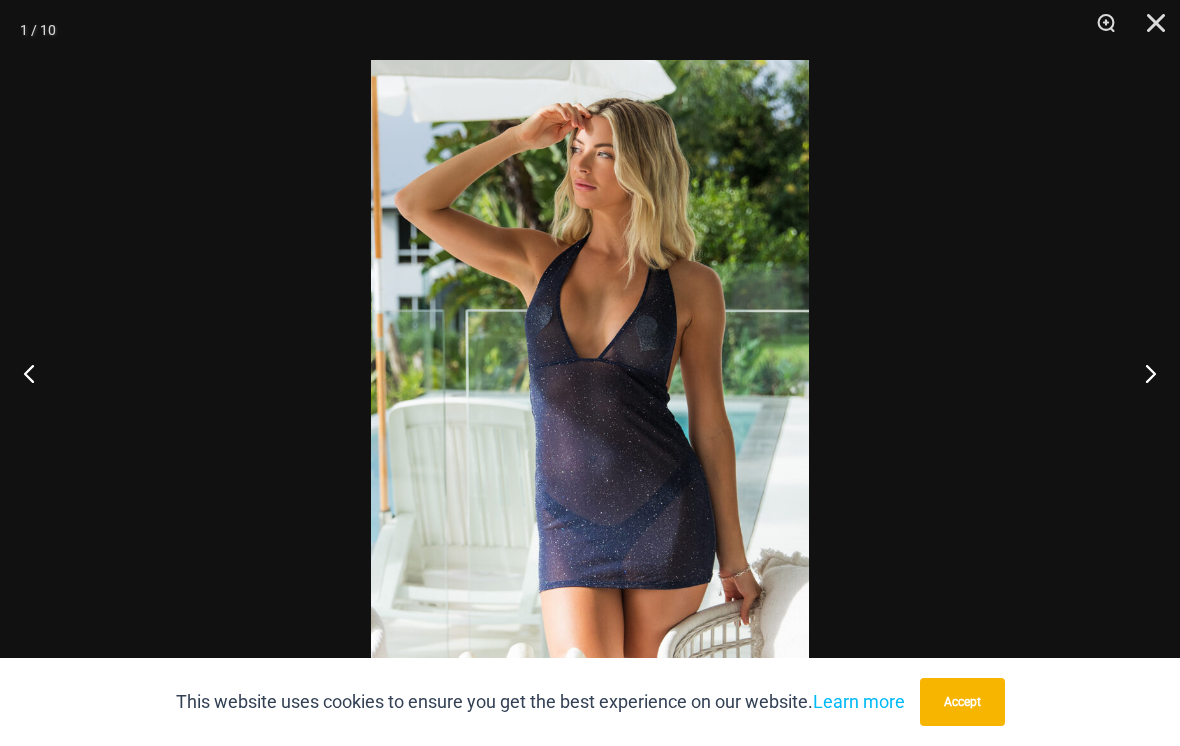 click at bounding box center (1149, 30) 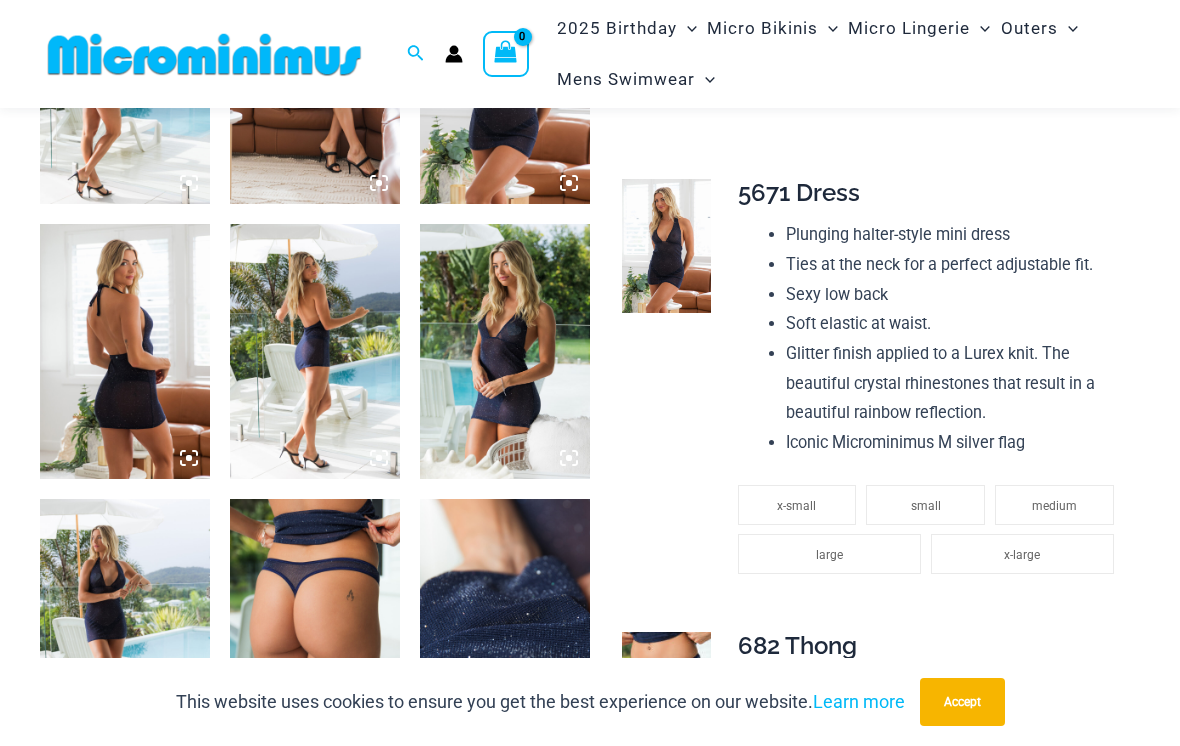 scroll, scrollTop: 1057, scrollLeft: 0, axis: vertical 